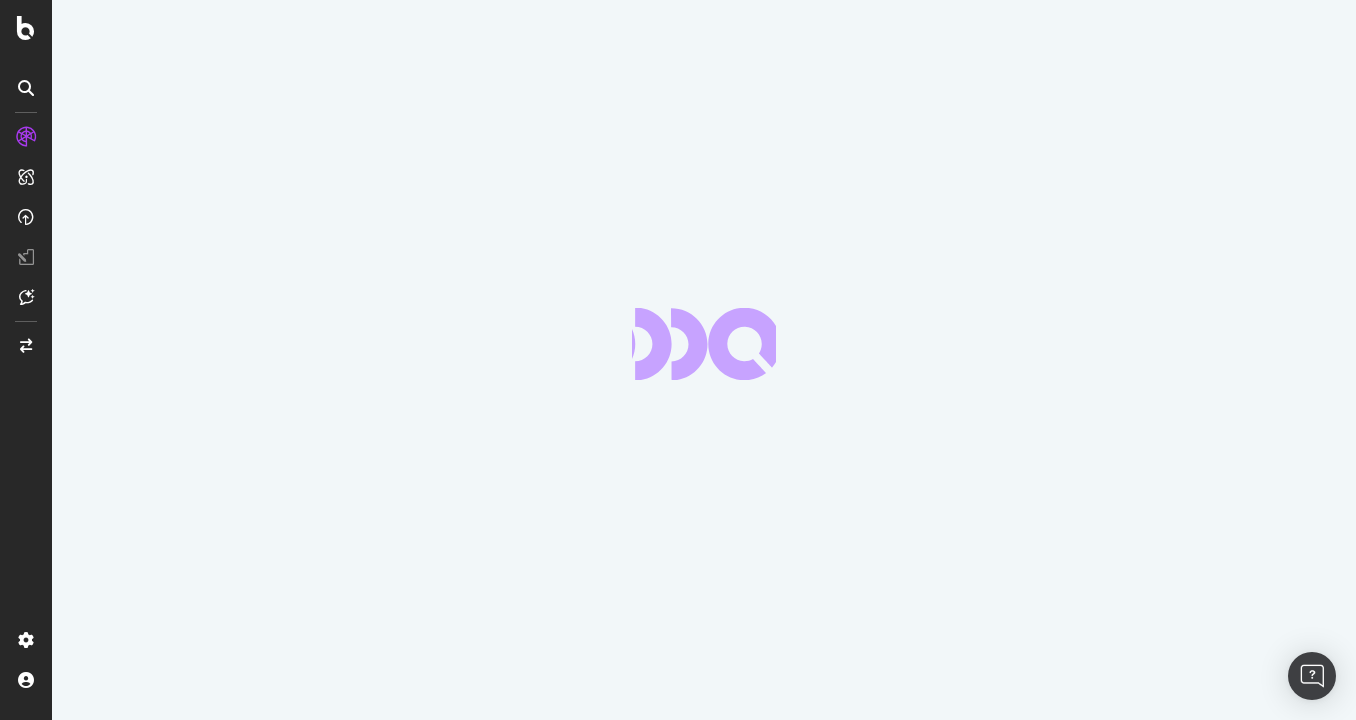 scroll, scrollTop: 0, scrollLeft: 0, axis: both 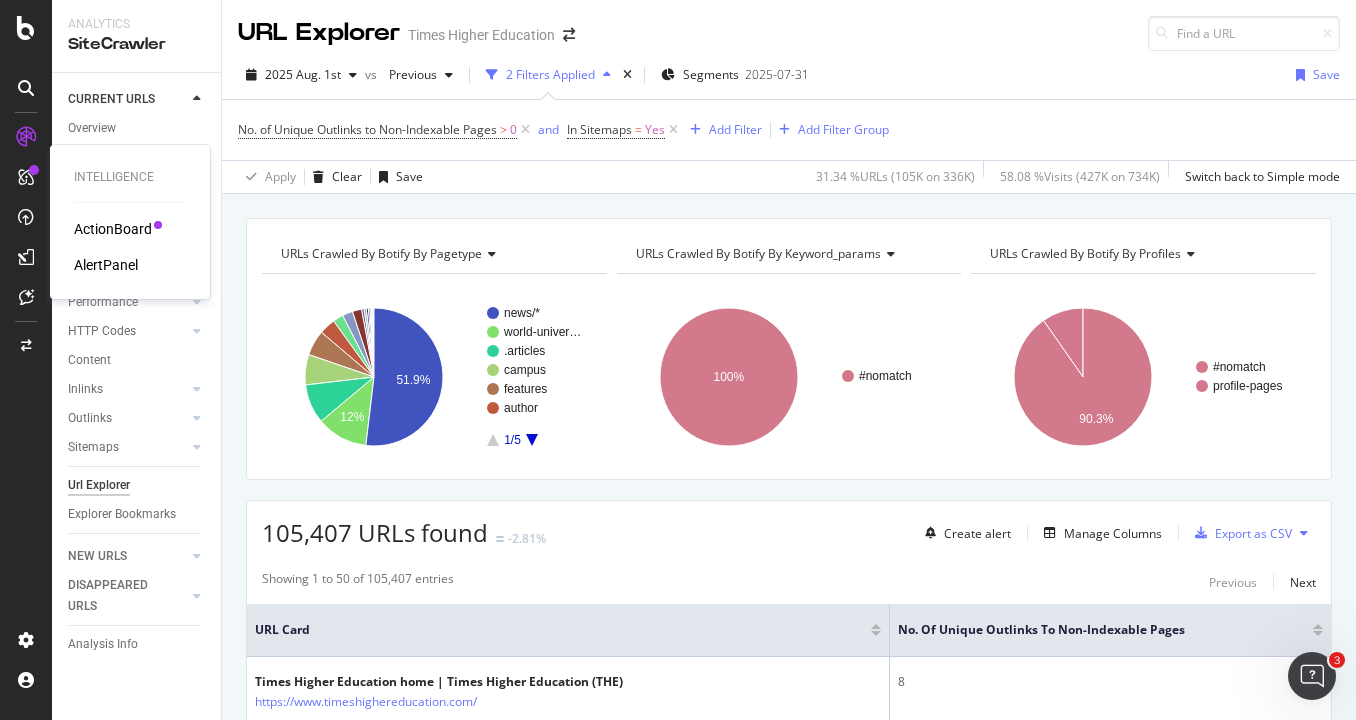 click on "AlertPanel" at bounding box center [106, 265] 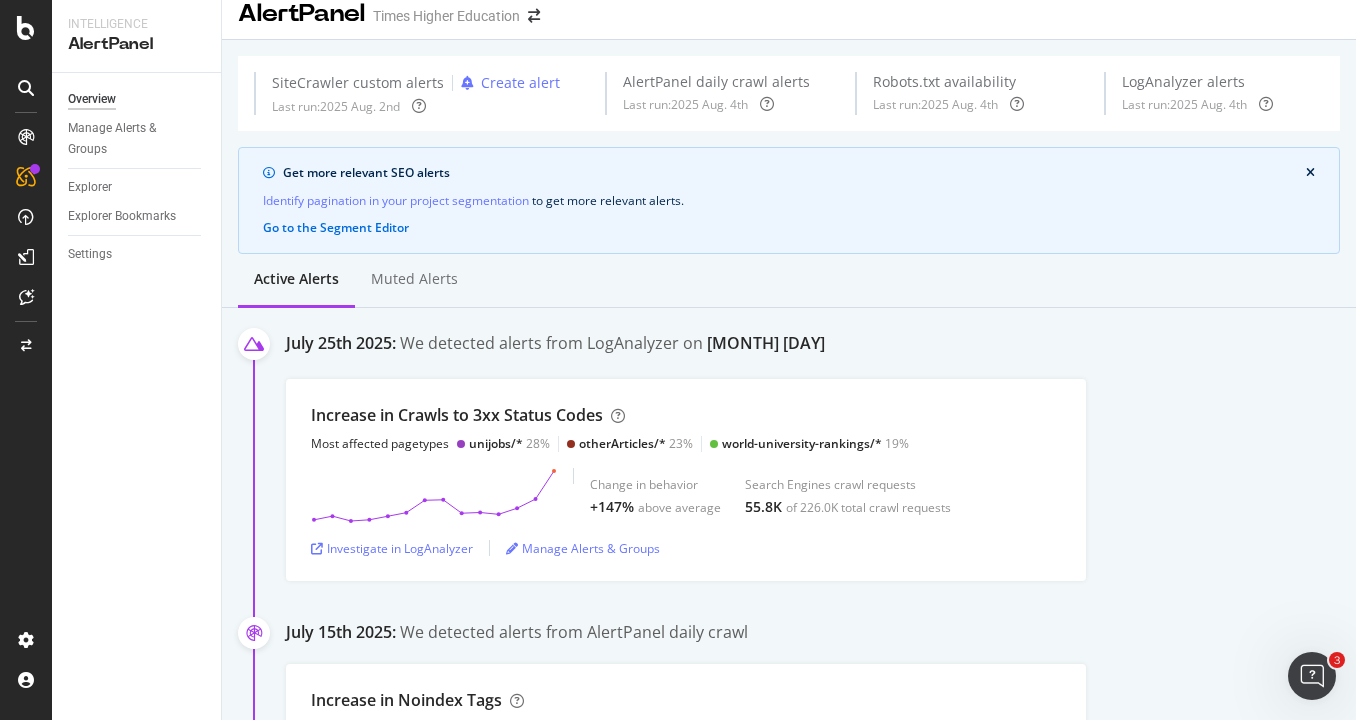scroll, scrollTop: 28, scrollLeft: 0, axis: vertical 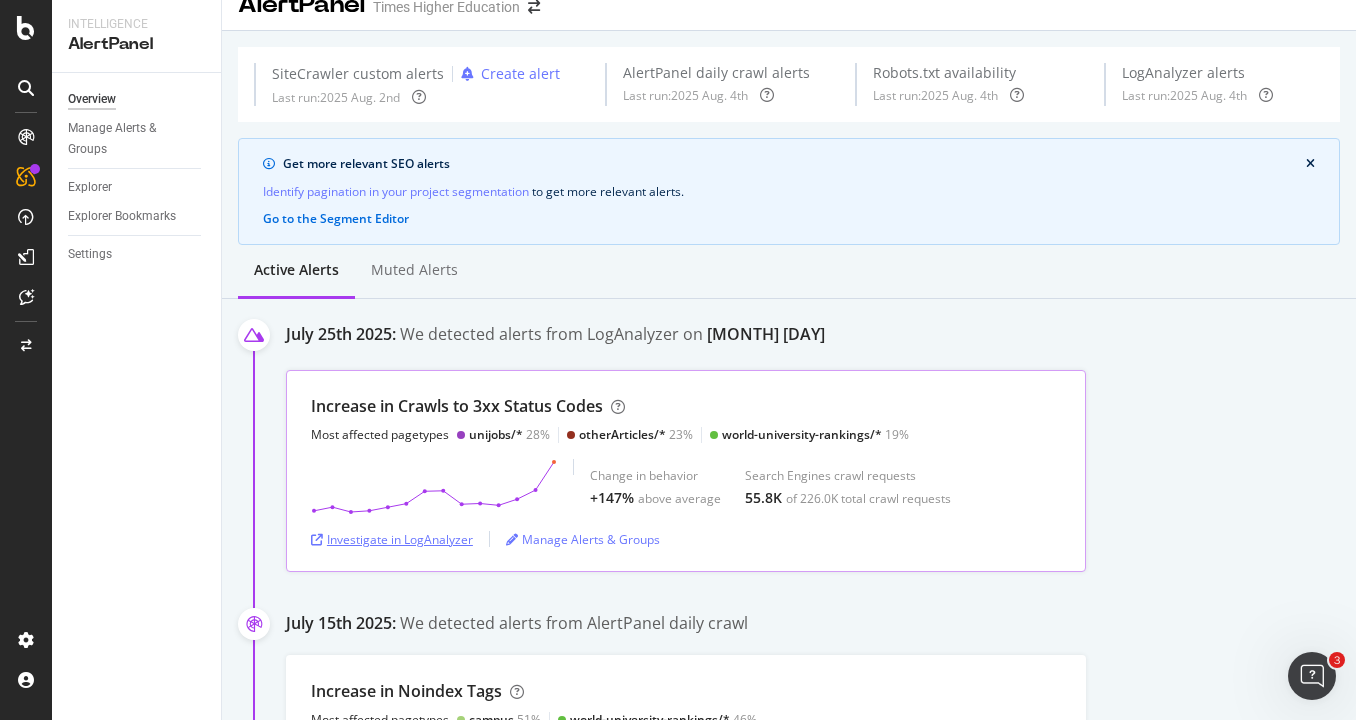click on "Investigate in LogAnalyzer" at bounding box center [392, 539] 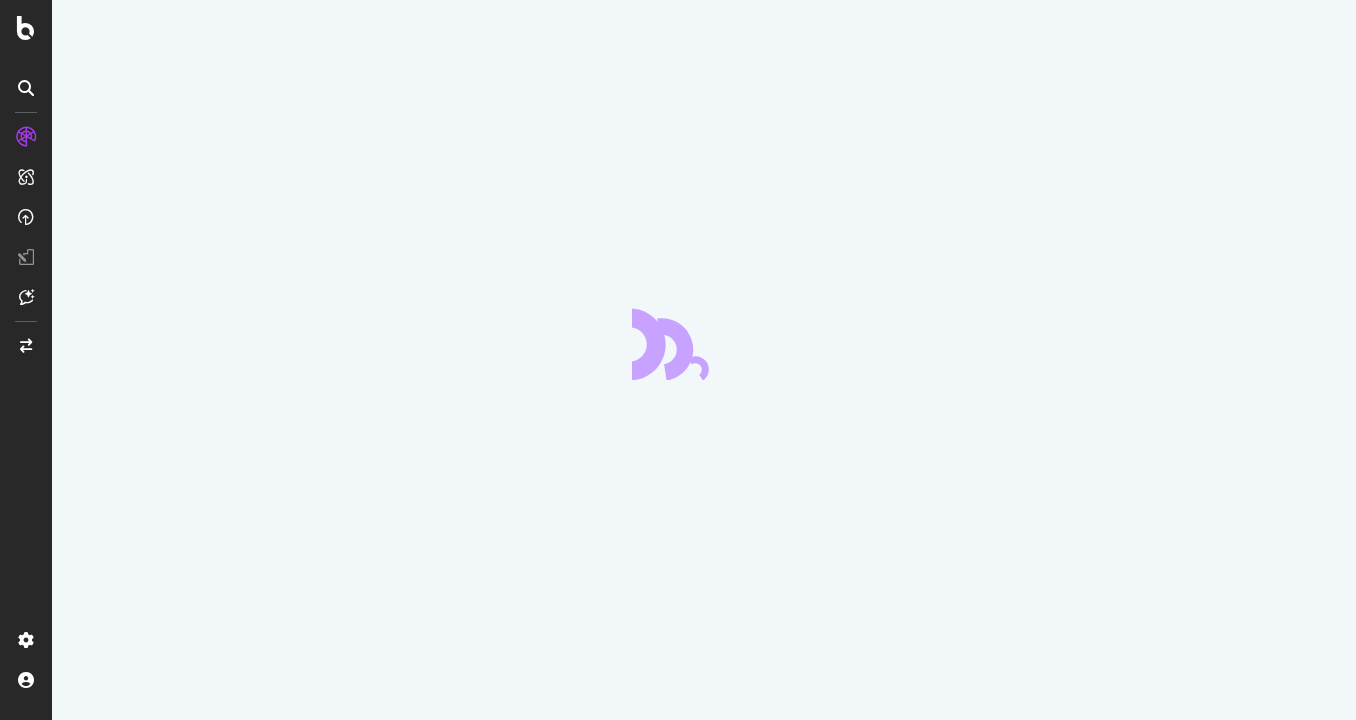 scroll, scrollTop: 0, scrollLeft: 0, axis: both 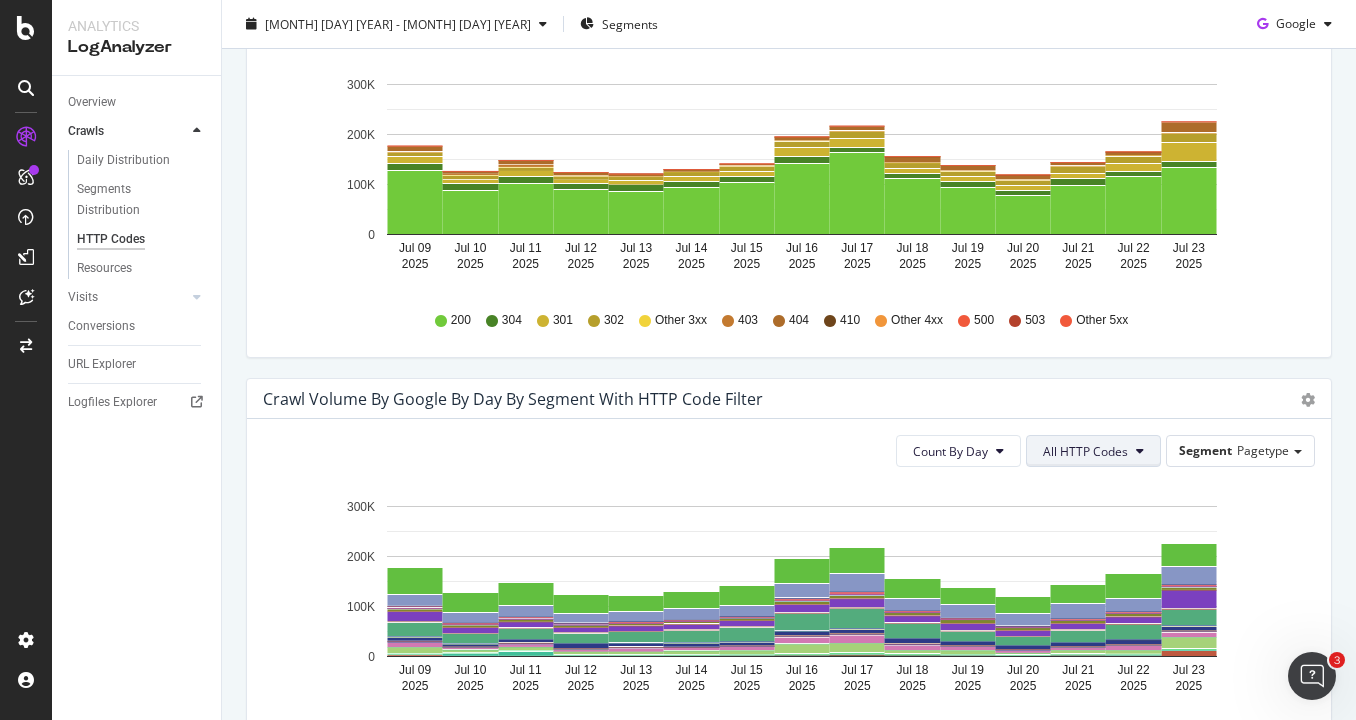 click on "All HTTP Codes" at bounding box center (1085, 451) 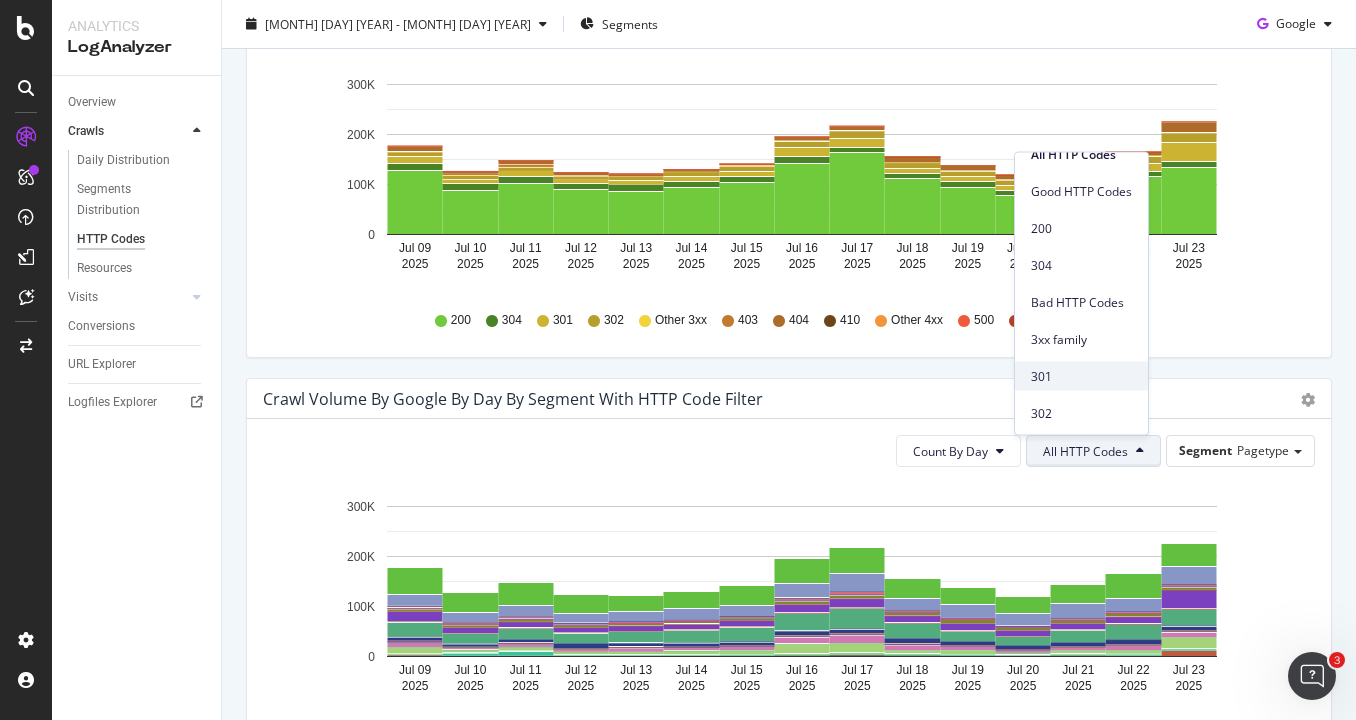 scroll, scrollTop: 0, scrollLeft: 0, axis: both 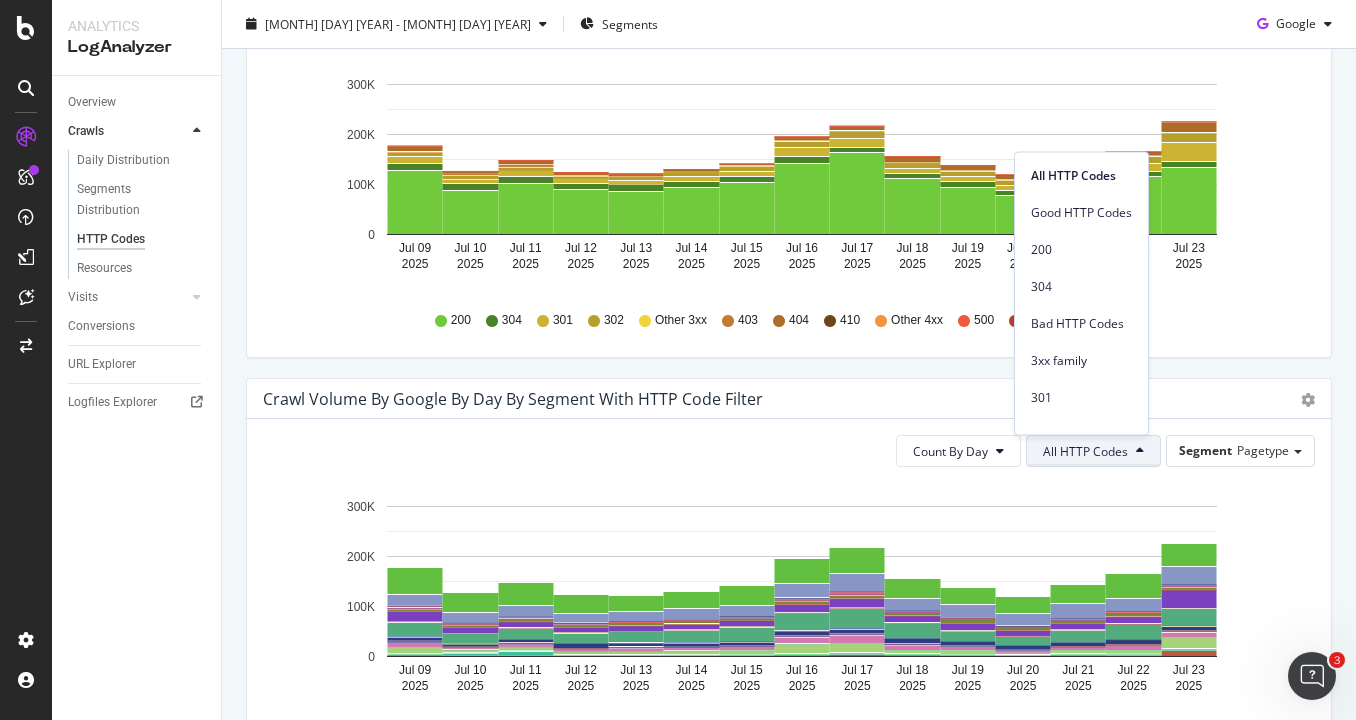 click on "200 304 301 302 Other 3xx 403 404 410 Other 4xx 500 503 Other 5xx" at bounding box center (789, 320) 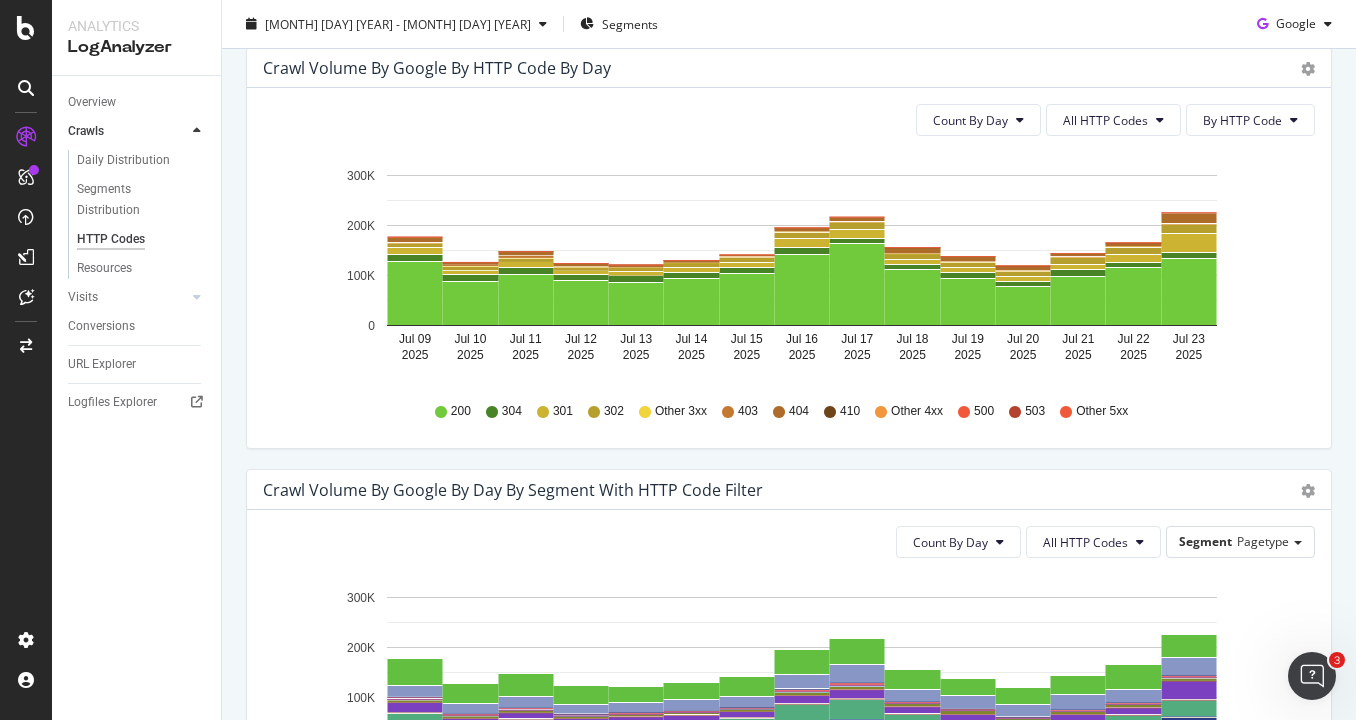 scroll, scrollTop: 562, scrollLeft: 0, axis: vertical 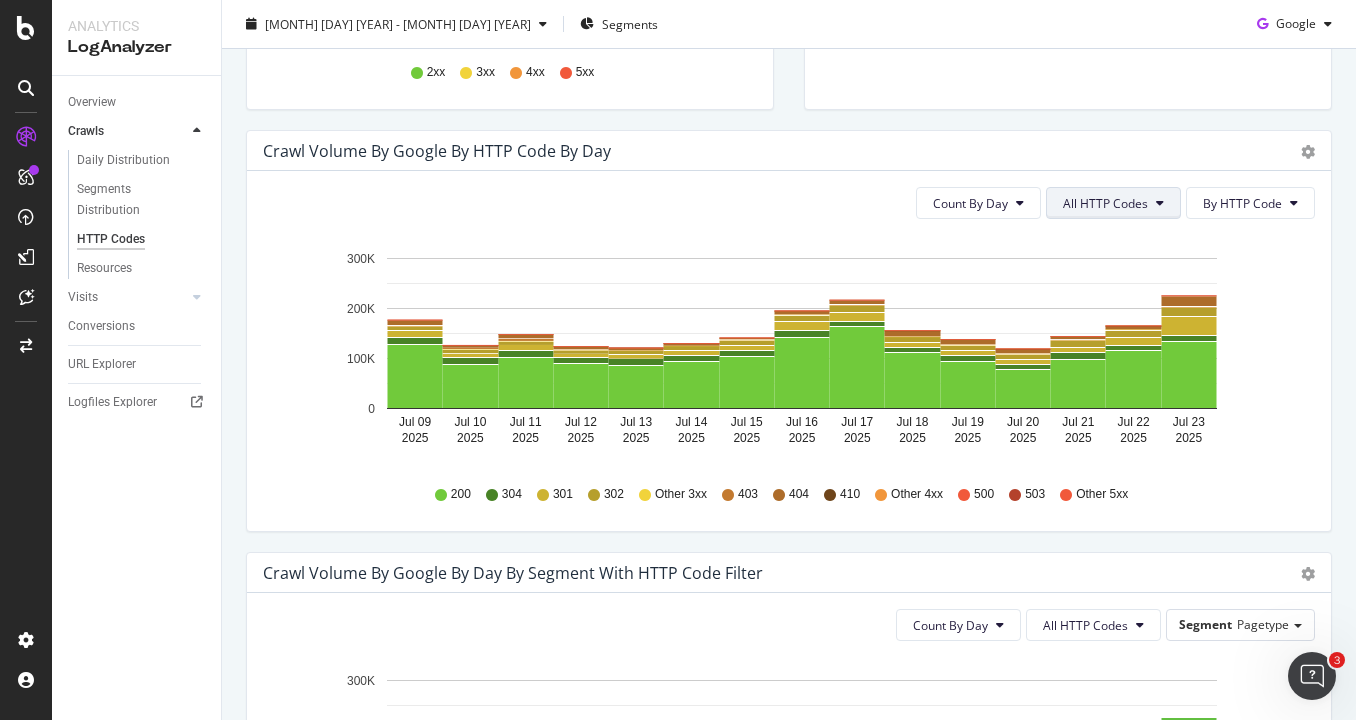 click on "All HTTP Codes" at bounding box center [1113, 203] 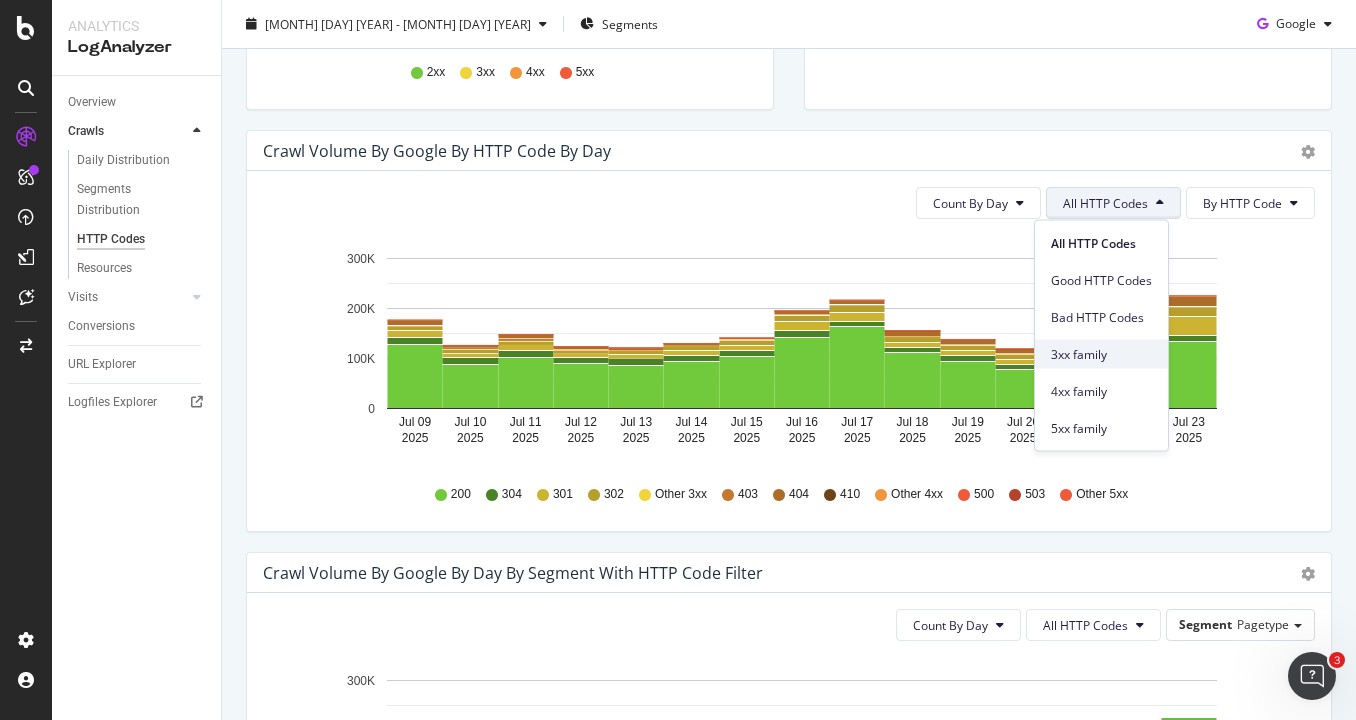 click on "3xx family" at bounding box center [1101, 354] 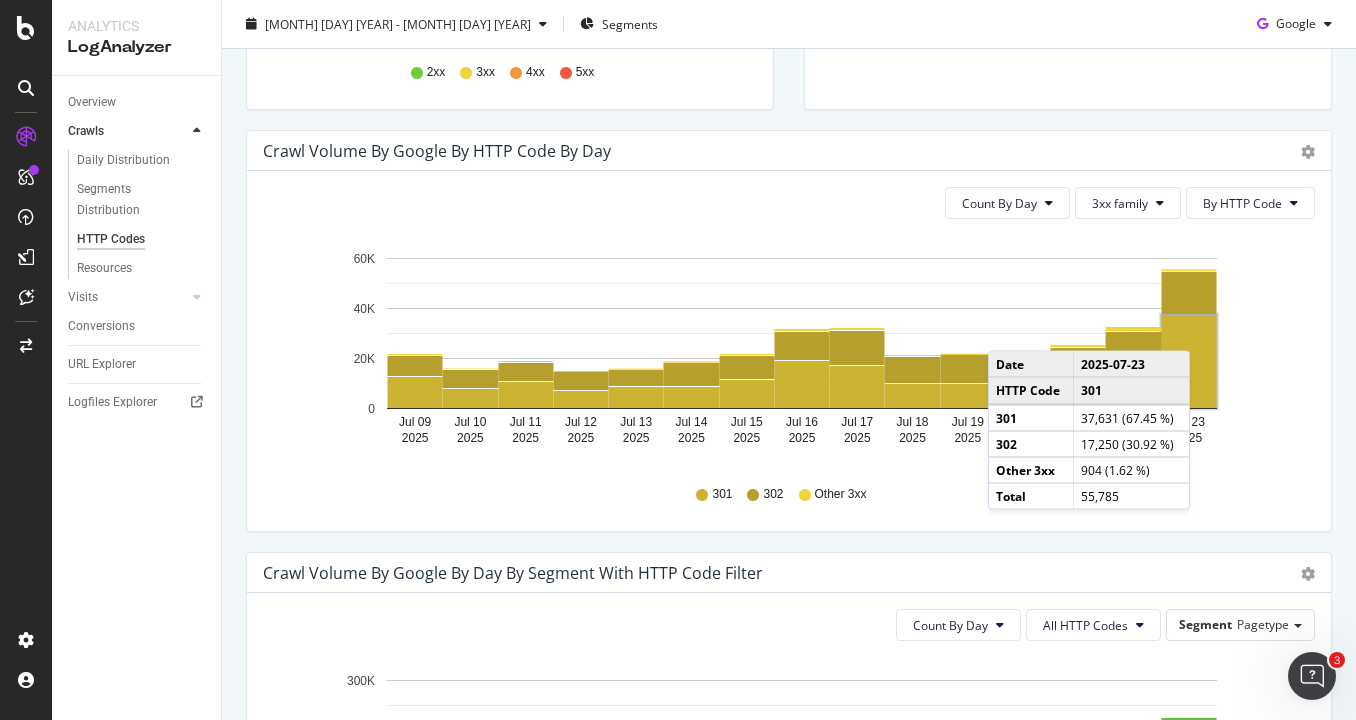 click 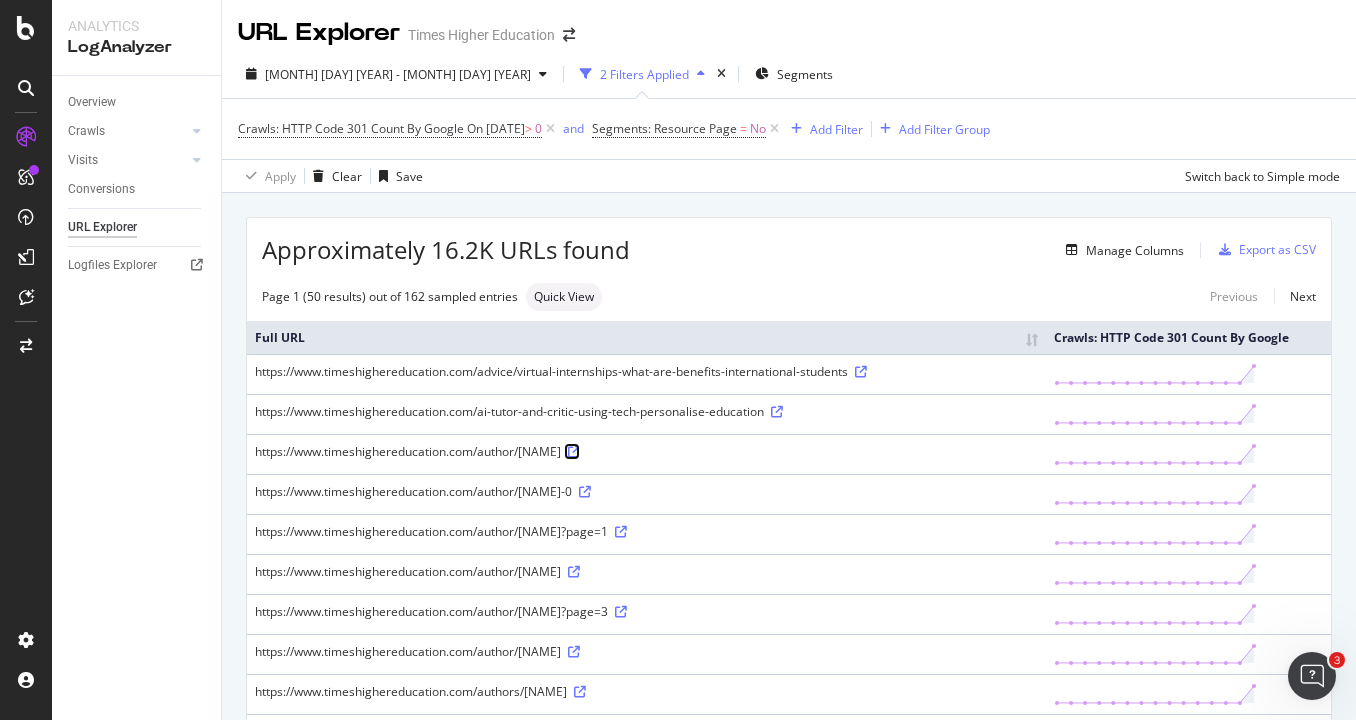click at bounding box center (574, 452) 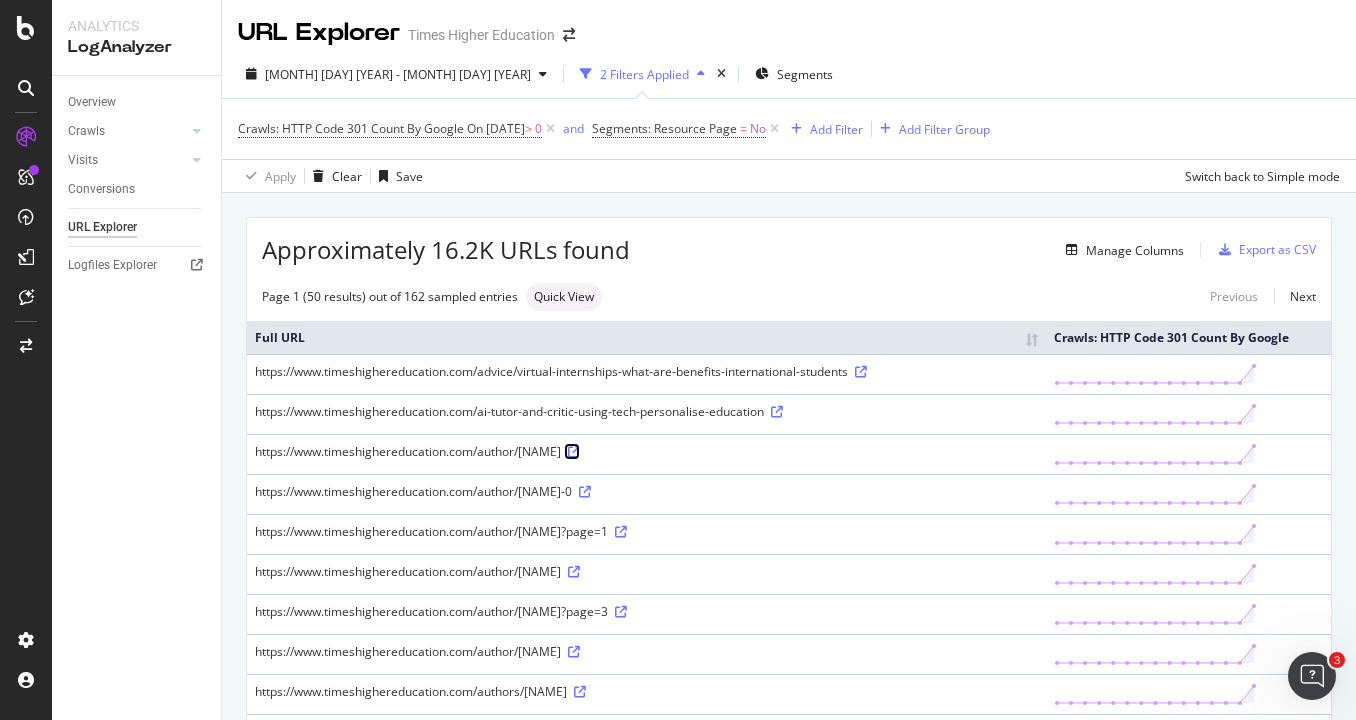 scroll, scrollTop: 1349, scrollLeft: 0, axis: vertical 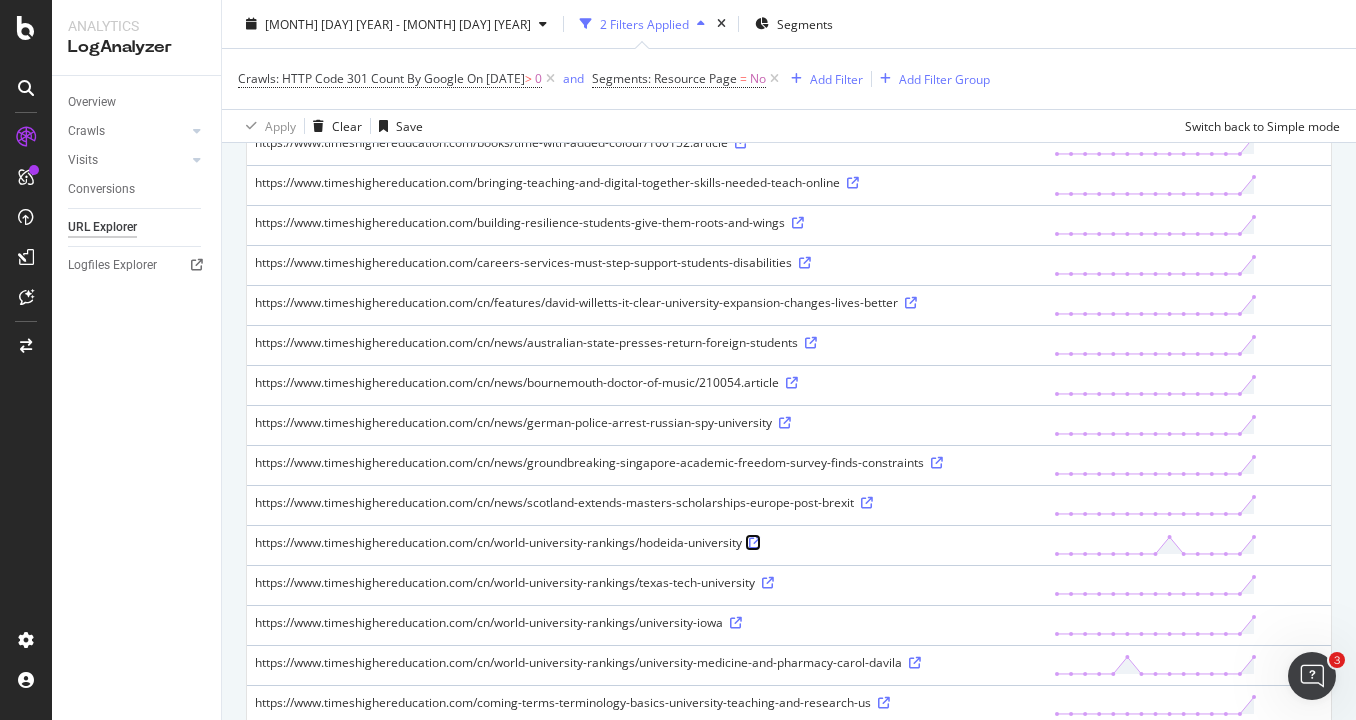 click at bounding box center [755, 543] 